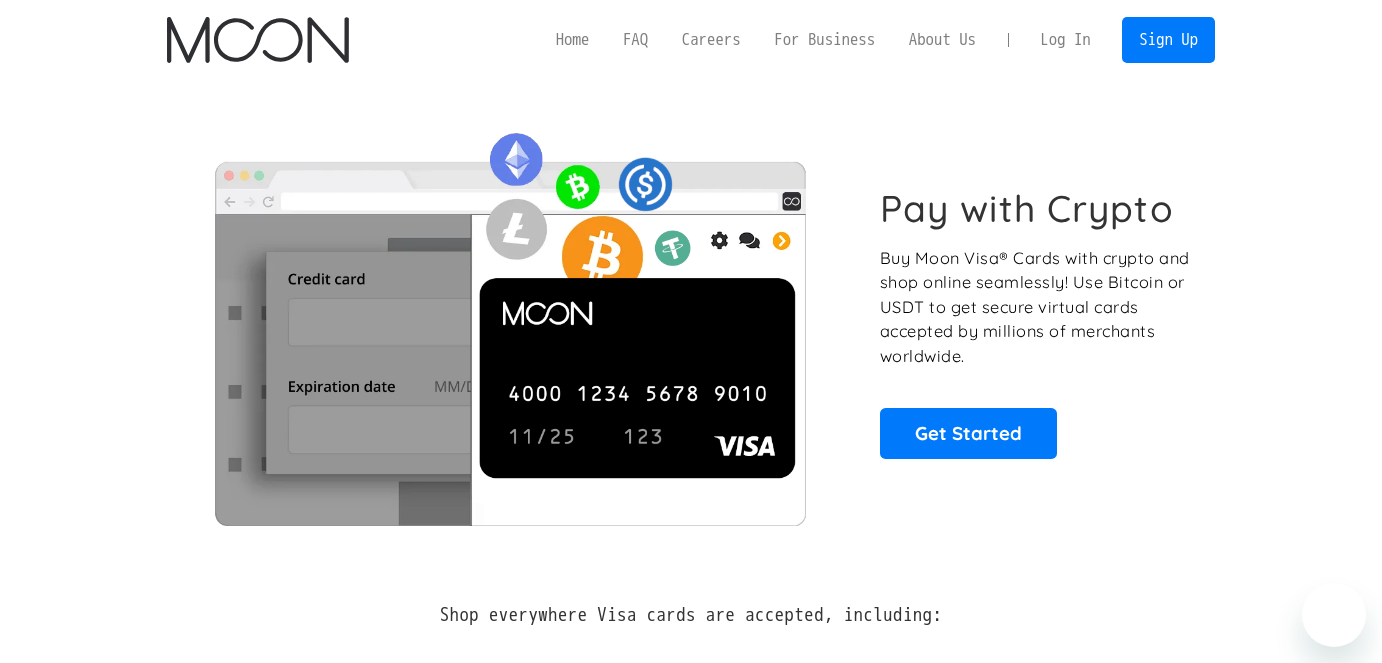 scroll, scrollTop: 0, scrollLeft: 0, axis: both 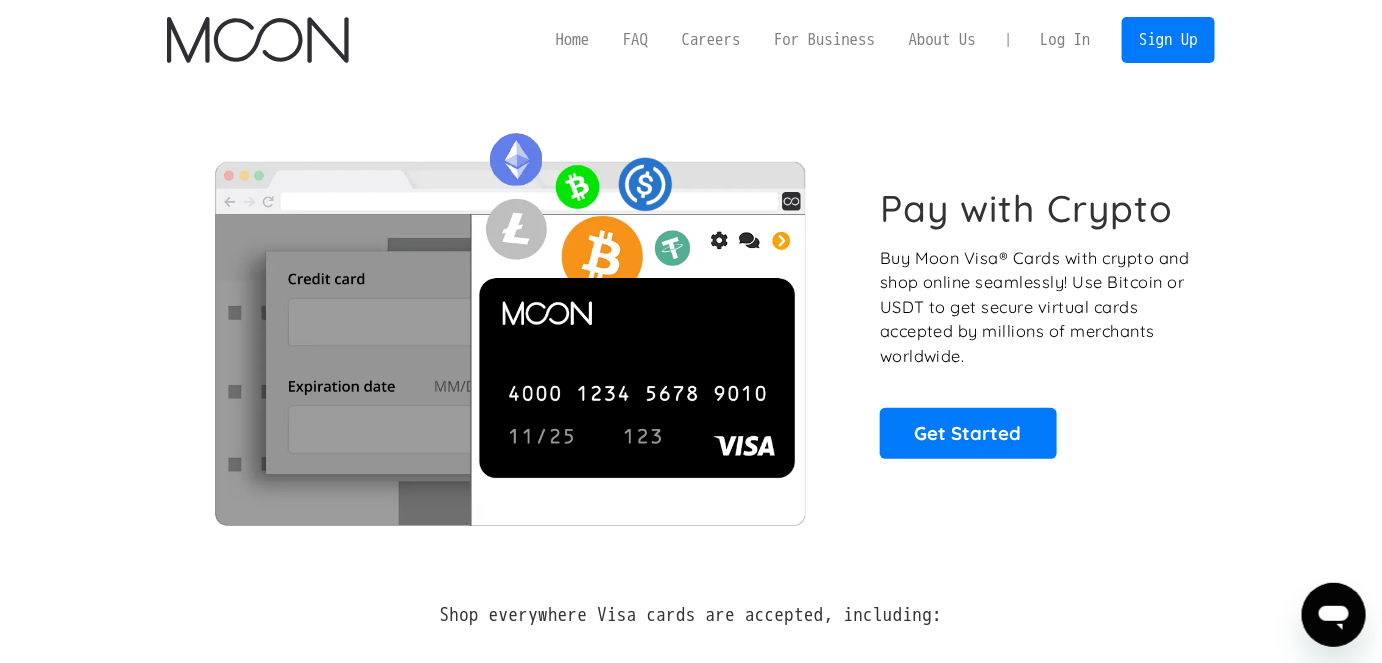 click on "Log In" at bounding box center [1065, 40] 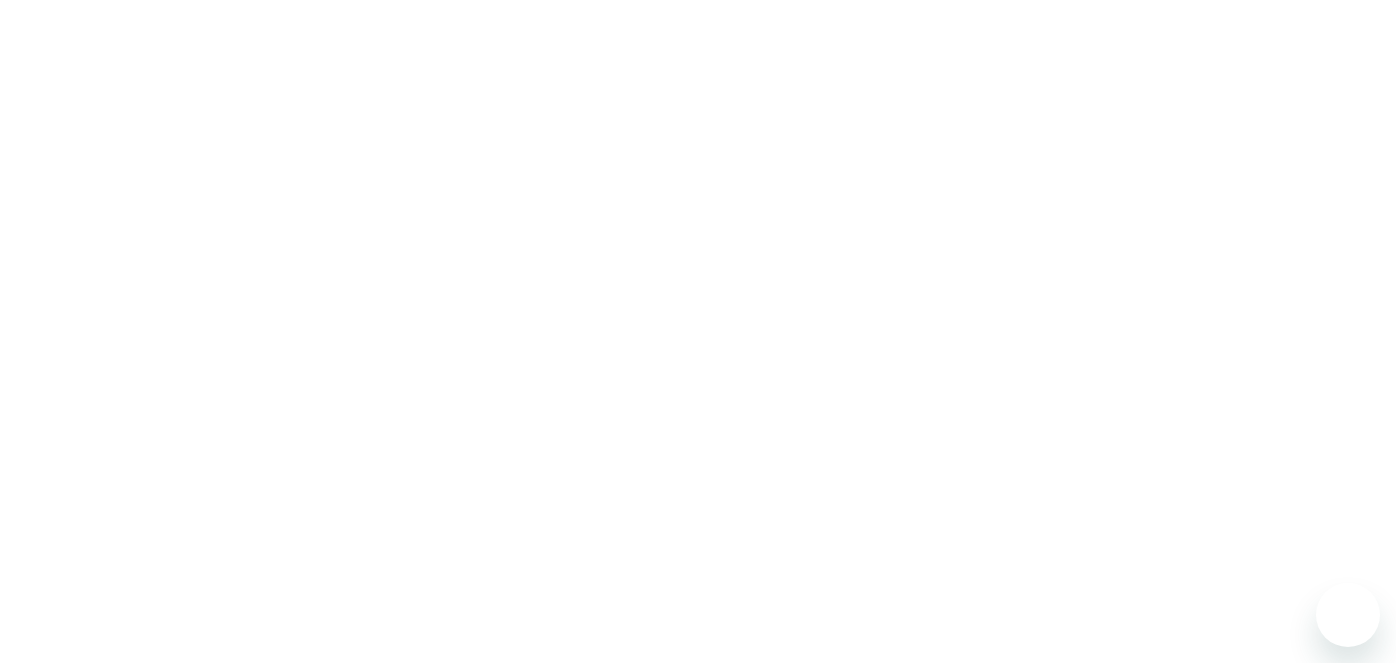 scroll, scrollTop: 0, scrollLeft: 0, axis: both 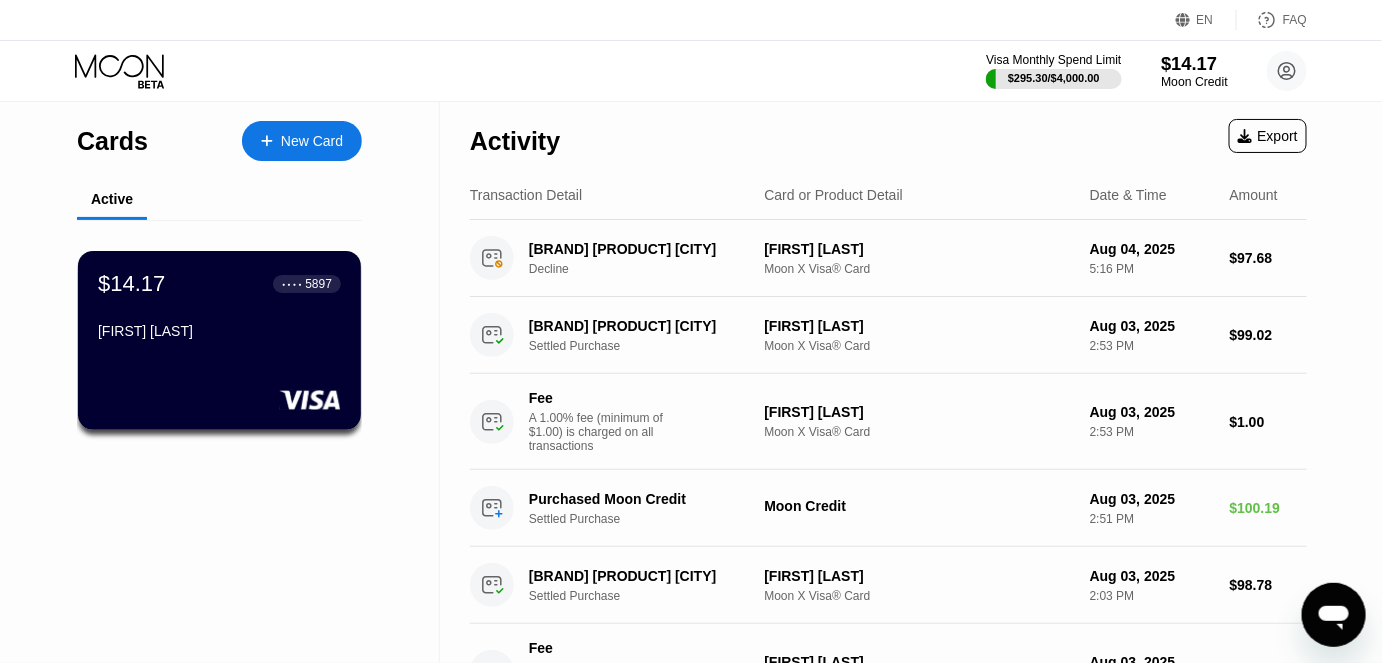 click on "$14.17" at bounding box center (1194, 63) 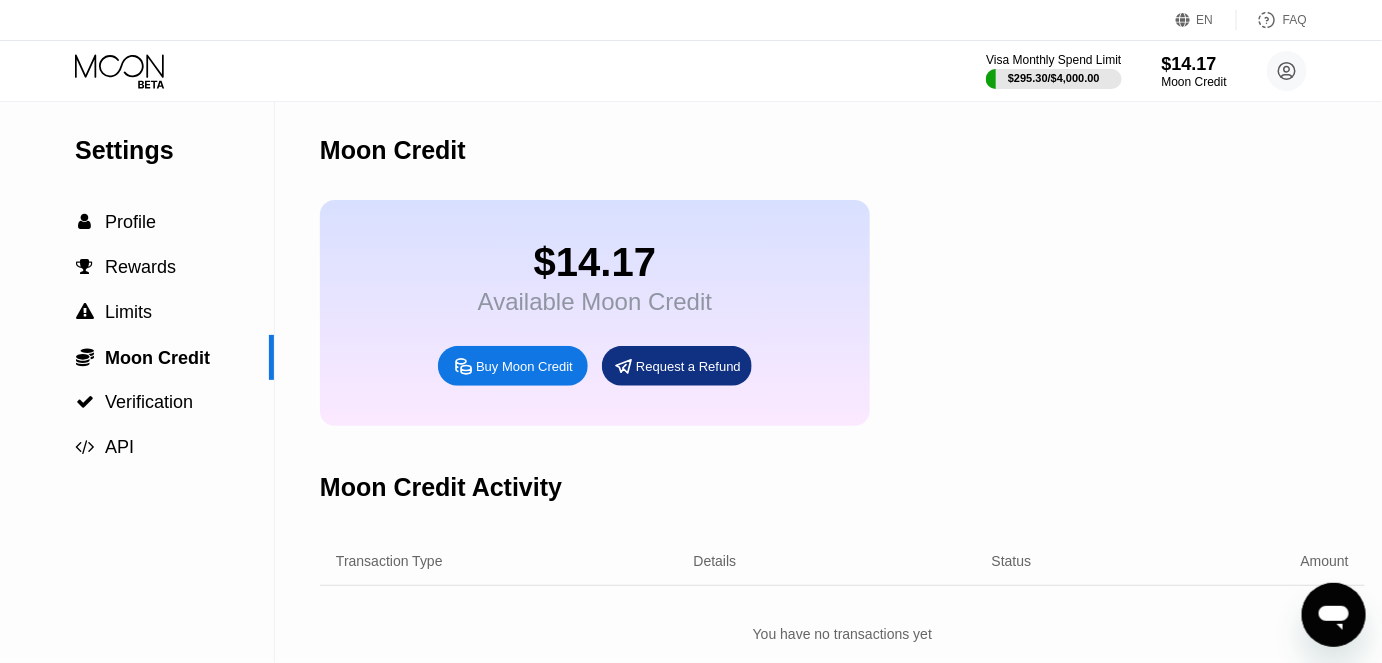 click 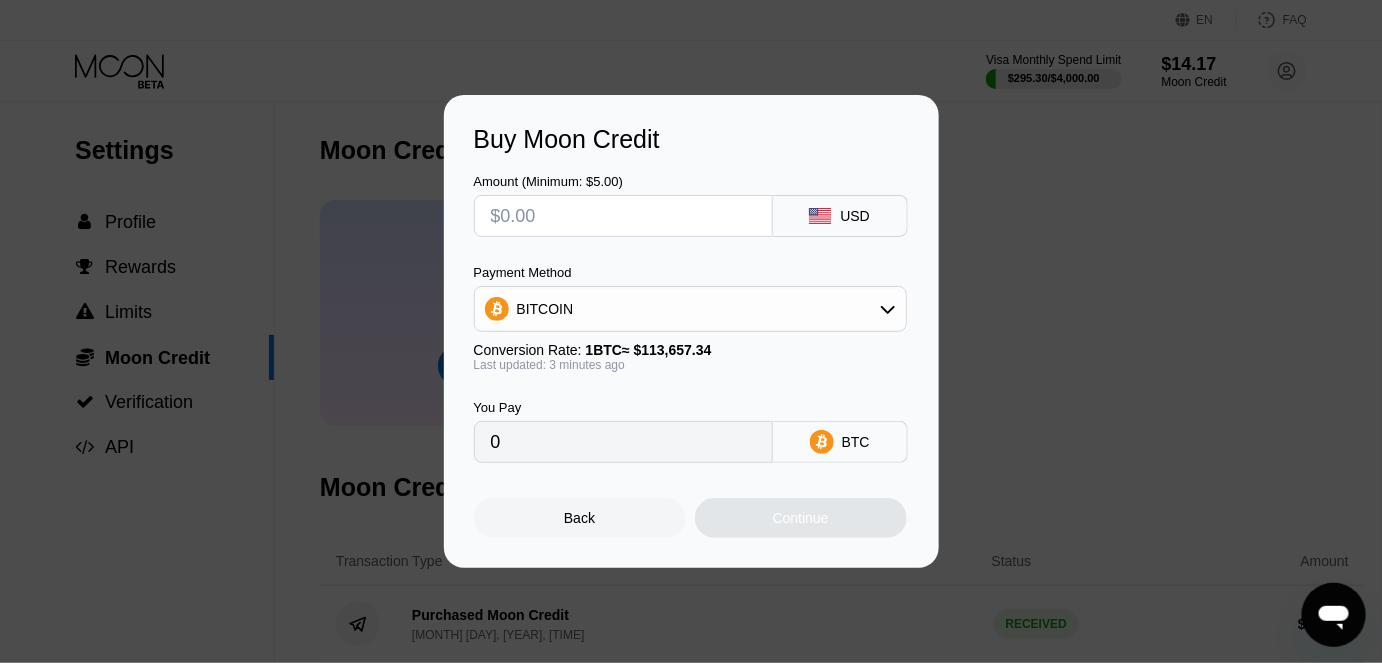 click at bounding box center [623, 216] 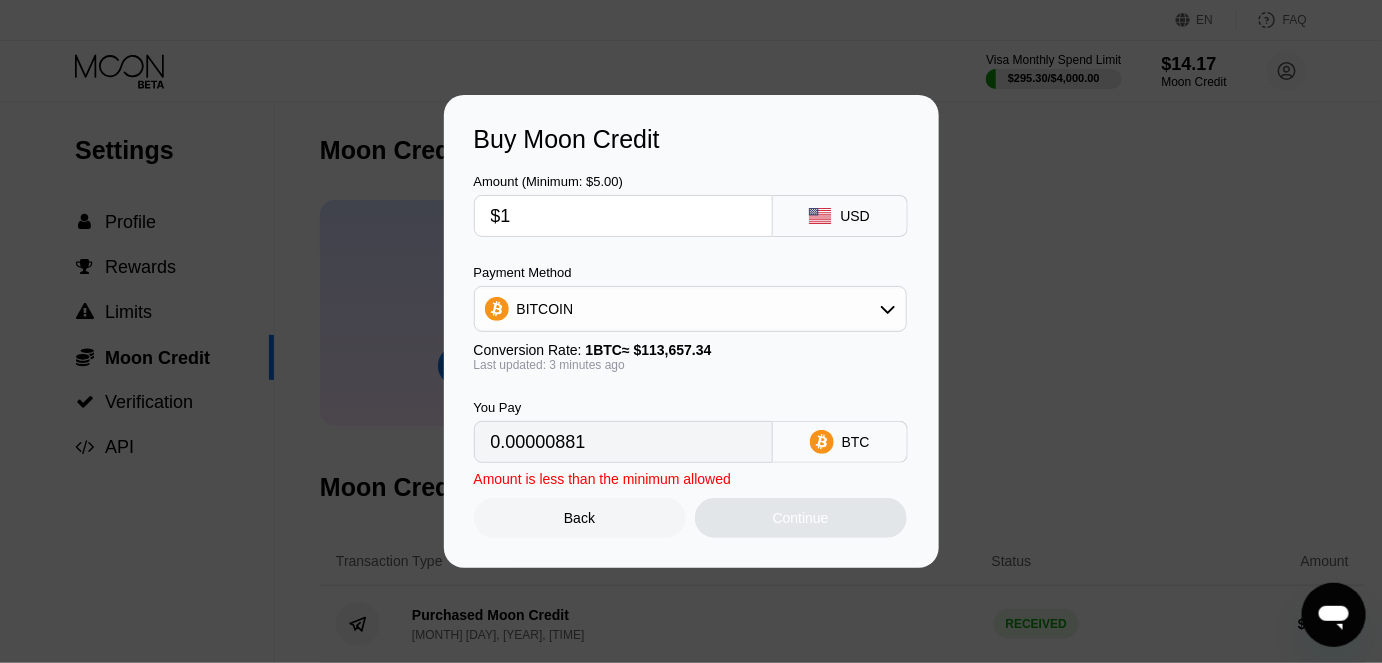 type on "0.00000881" 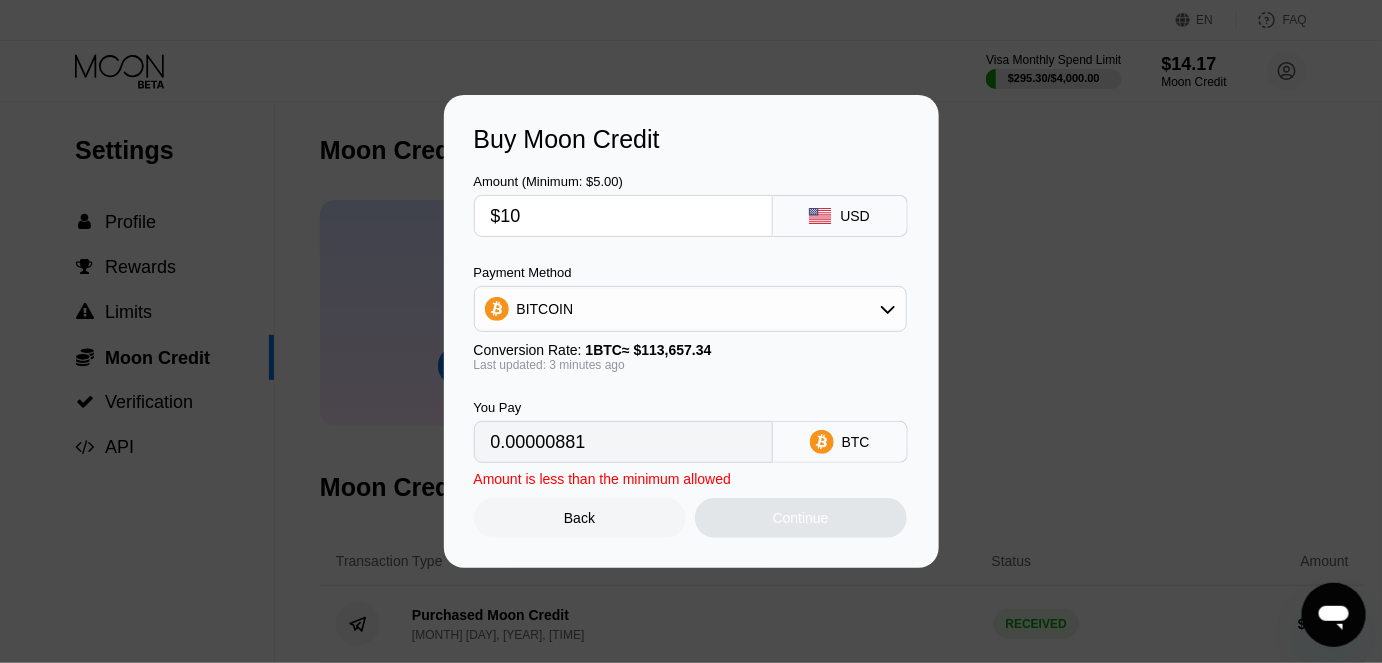 type on "0.00008802" 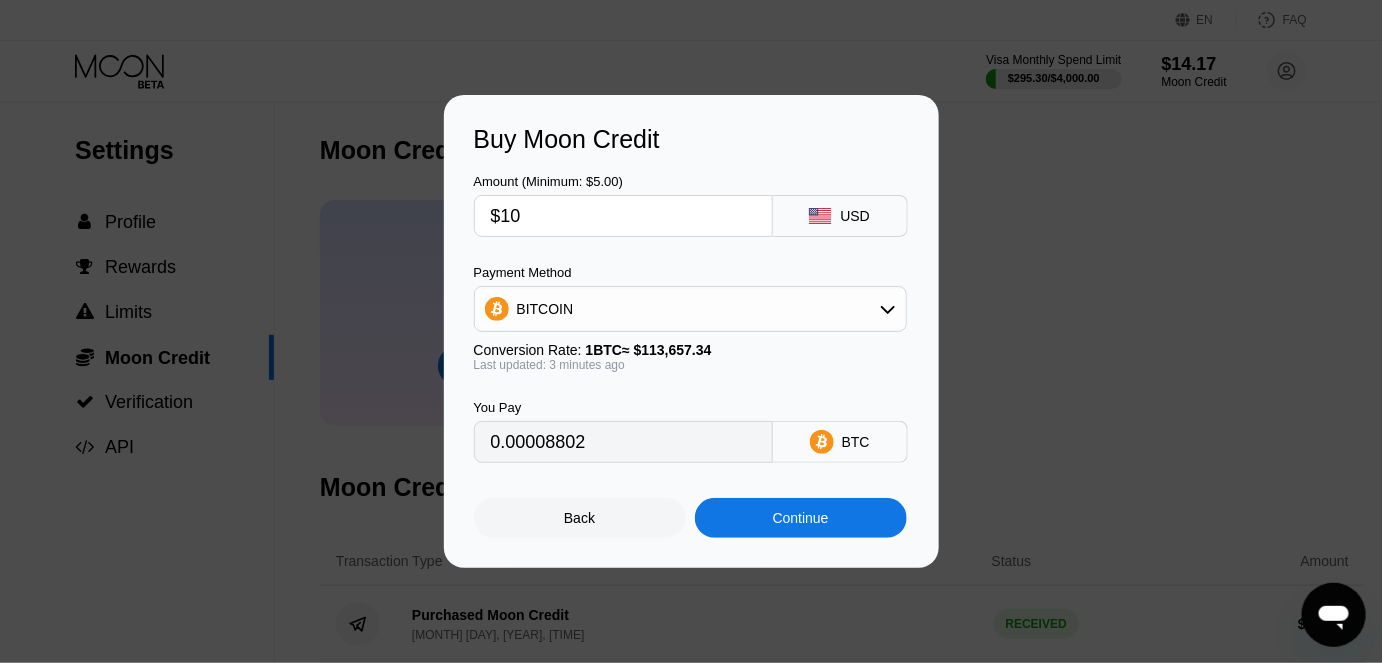 type on "$100" 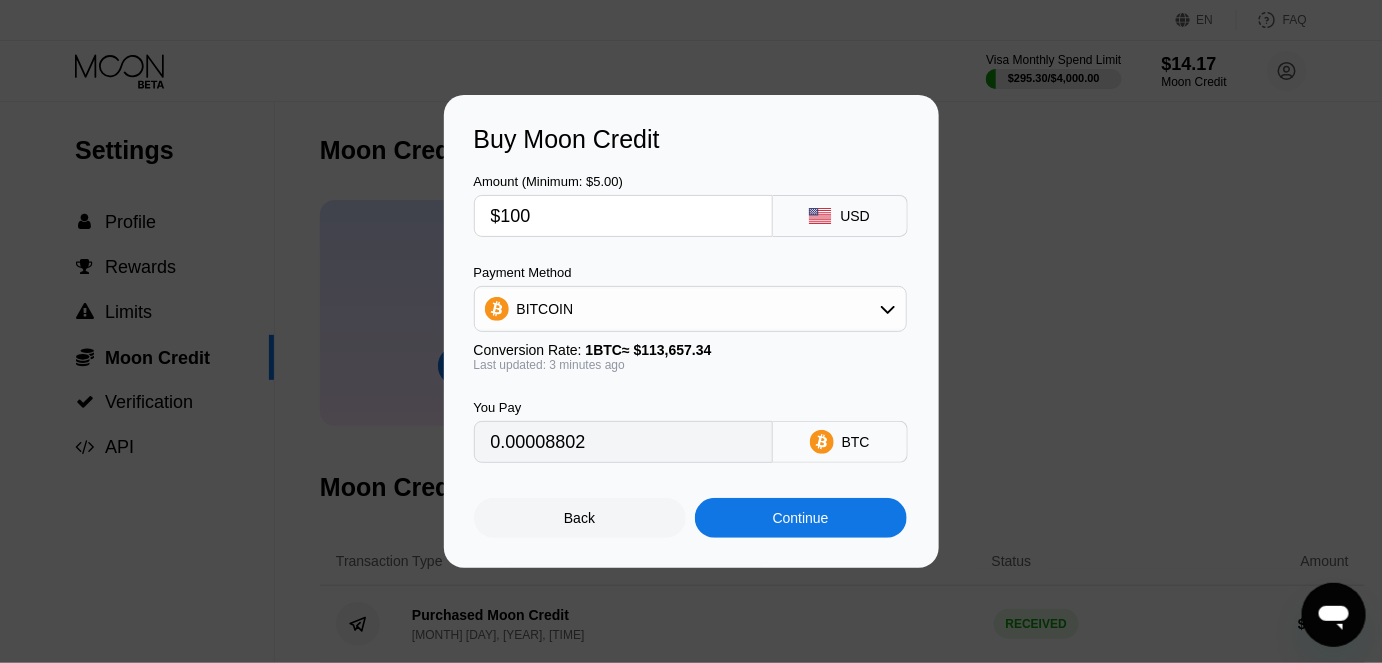 type on "0.00088020" 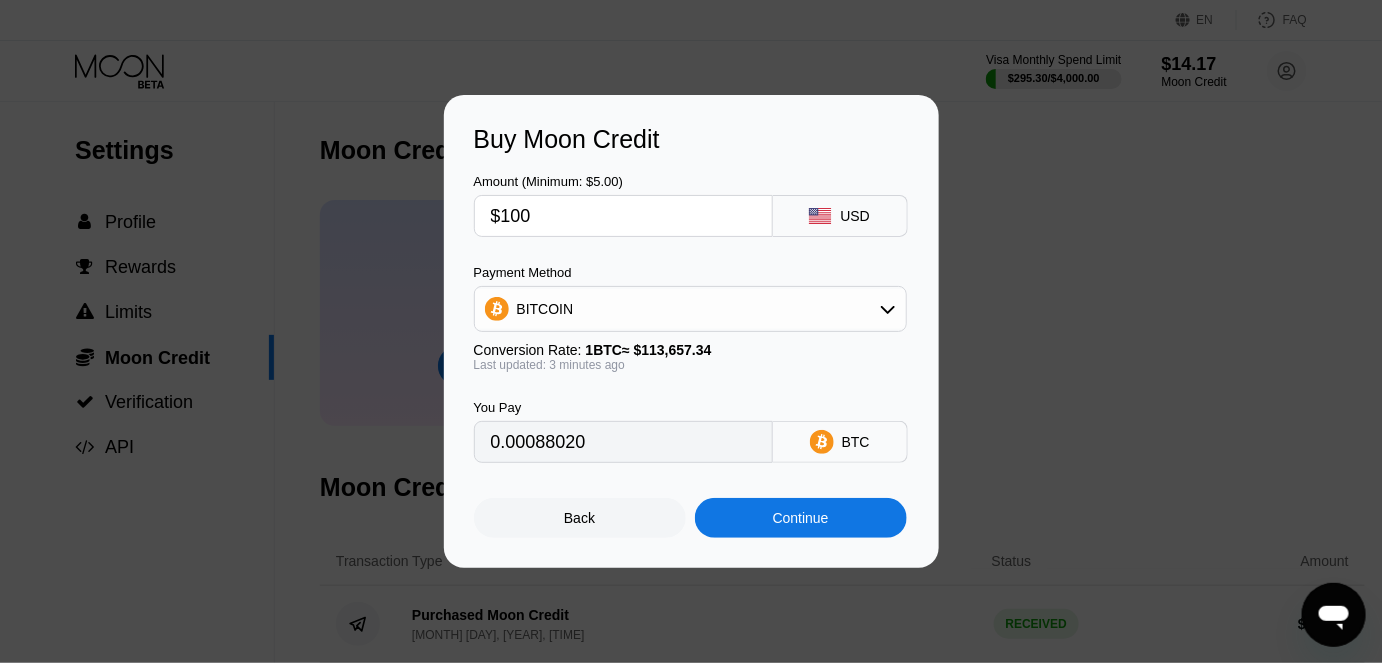 type on "$100" 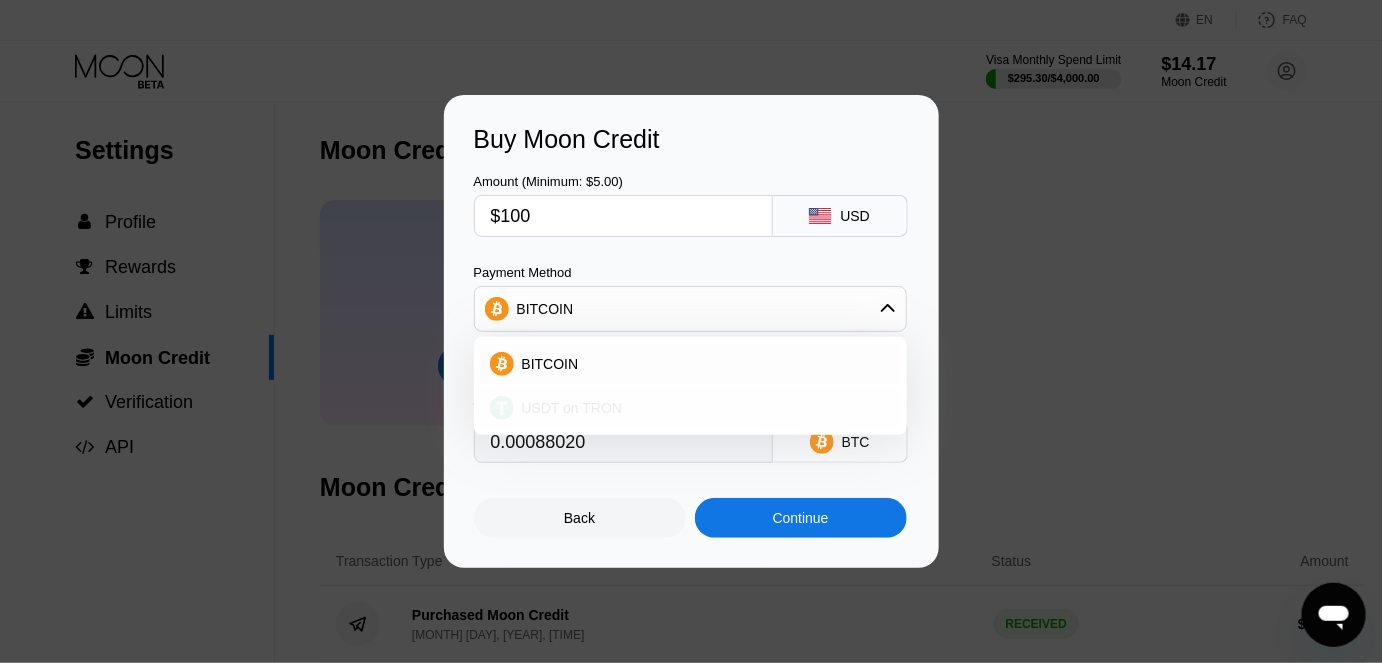 click on "USDT on TRON" at bounding box center [690, 408] 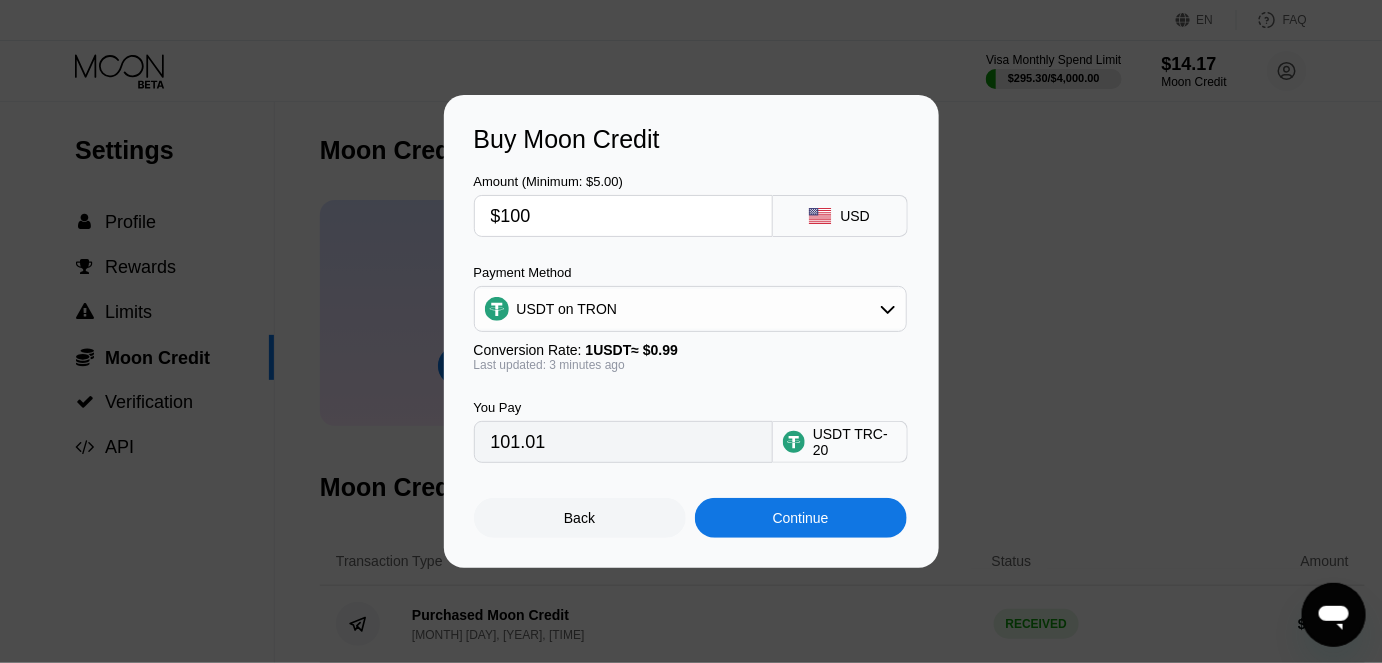 click on "Continue" at bounding box center [801, 518] 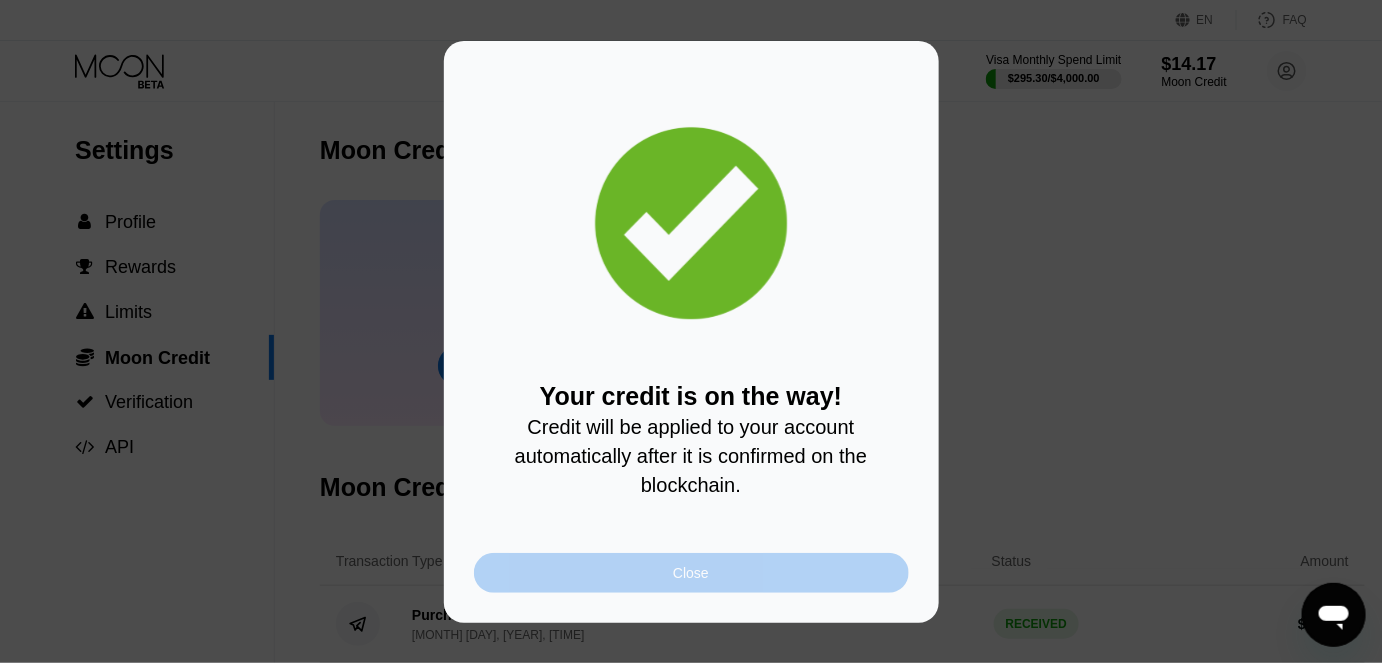 click on "Close" at bounding box center (691, 573) 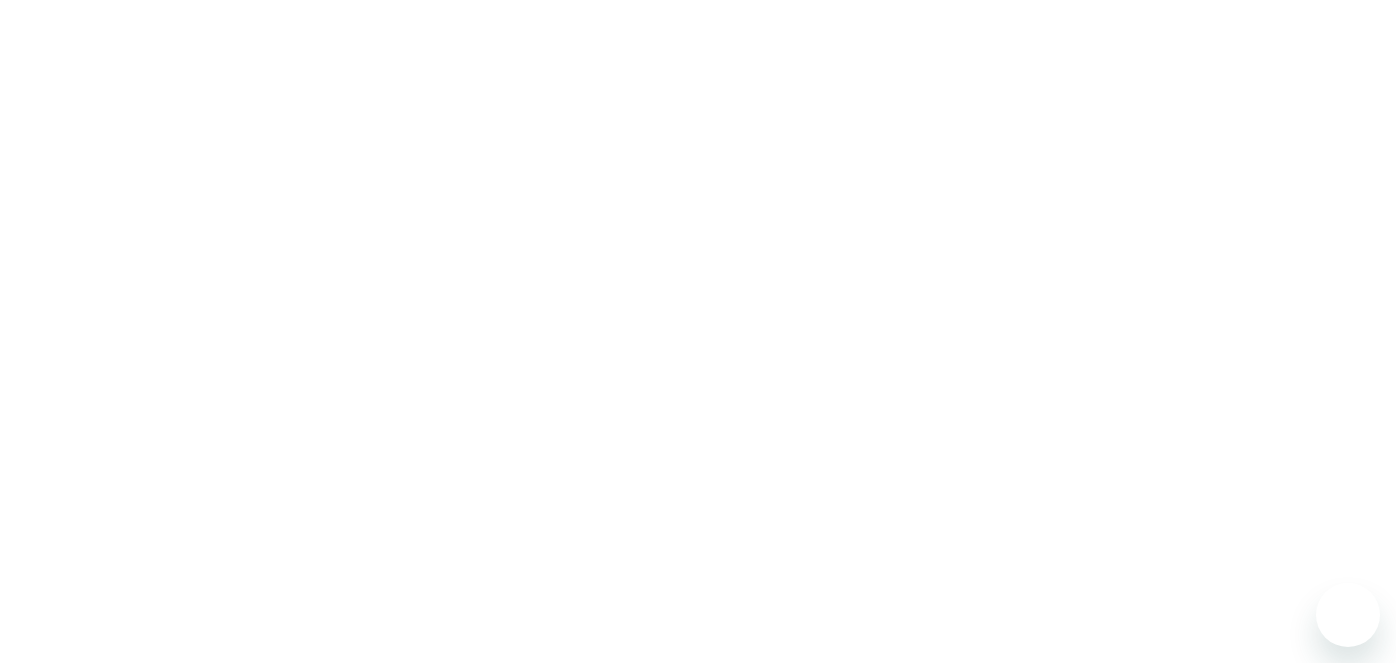 scroll, scrollTop: 0, scrollLeft: 0, axis: both 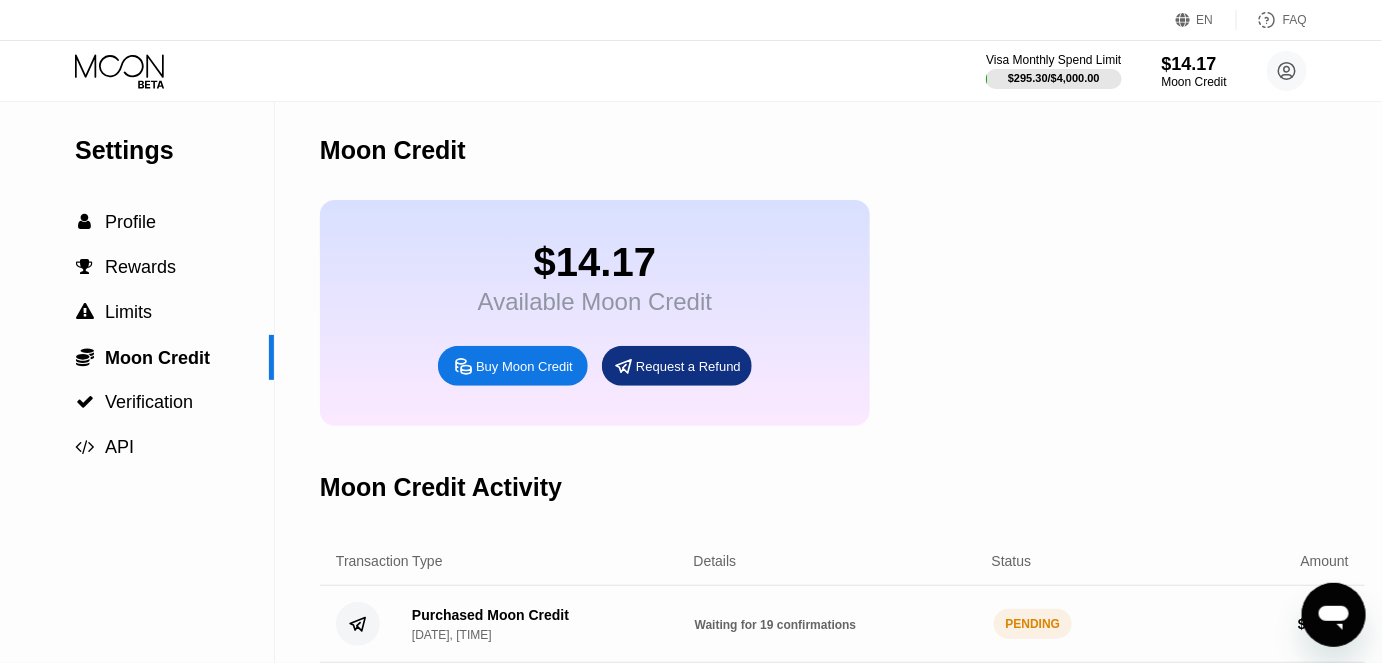 click on "Visa Monthly Spend Limit $295.30 / $4,000.00 $14.17 Moon Credit Koae Kha koaekha71117@gmail.com  Home Settings Support Careers About Us Log out Privacy policy Terms" at bounding box center (1146, 71) 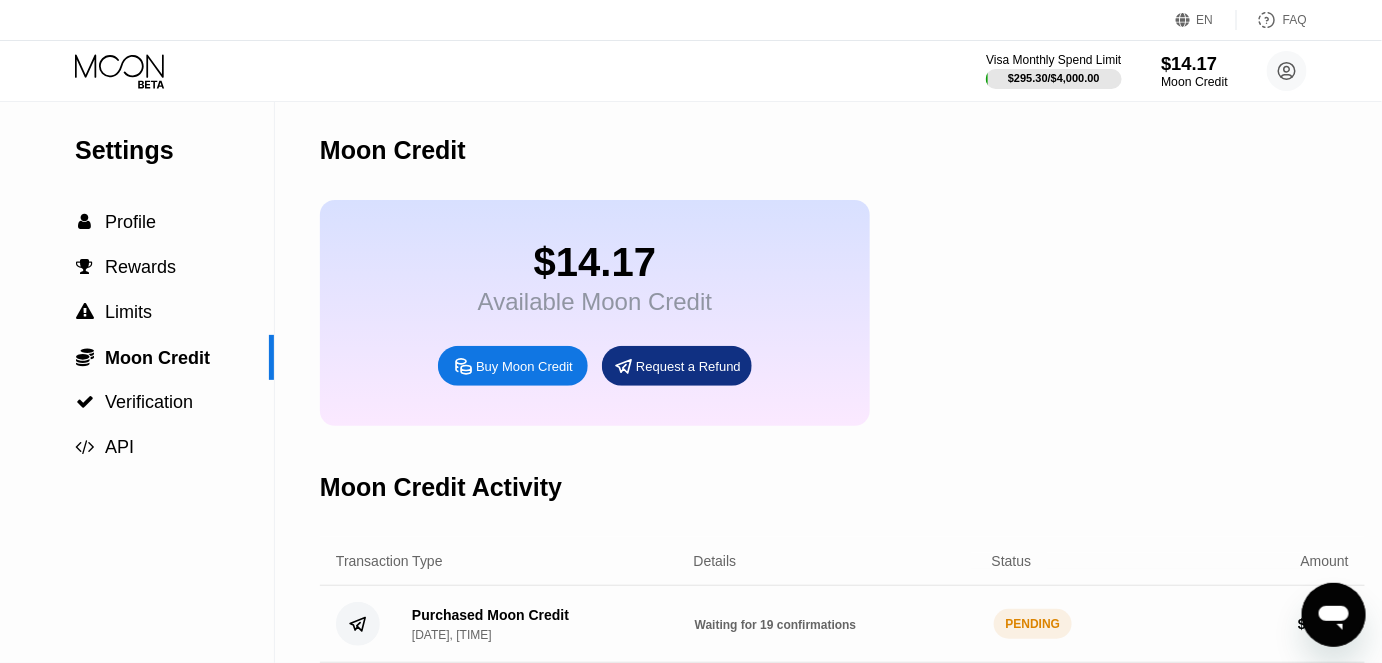 click on "$14.17" at bounding box center [1194, 63] 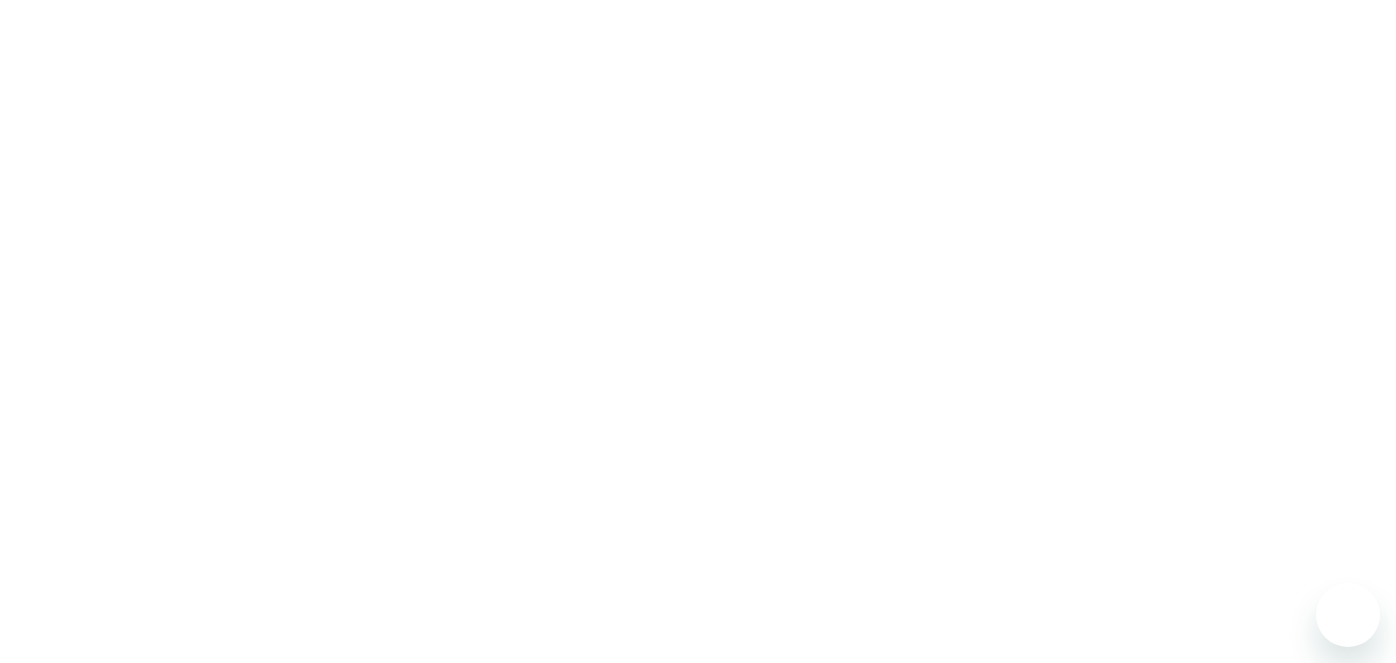 scroll, scrollTop: 0, scrollLeft: 0, axis: both 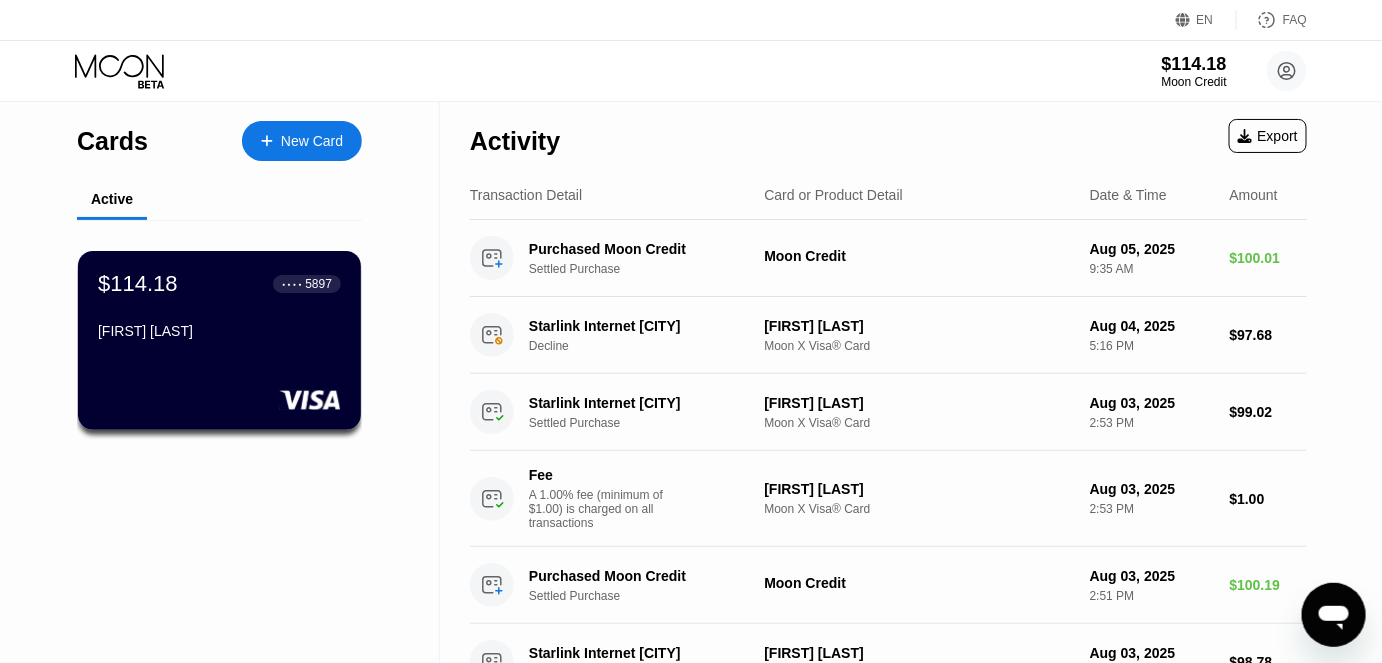 click on "$114.18 ● ● ● ● 5897 Steven David" at bounding box center [219, 309] 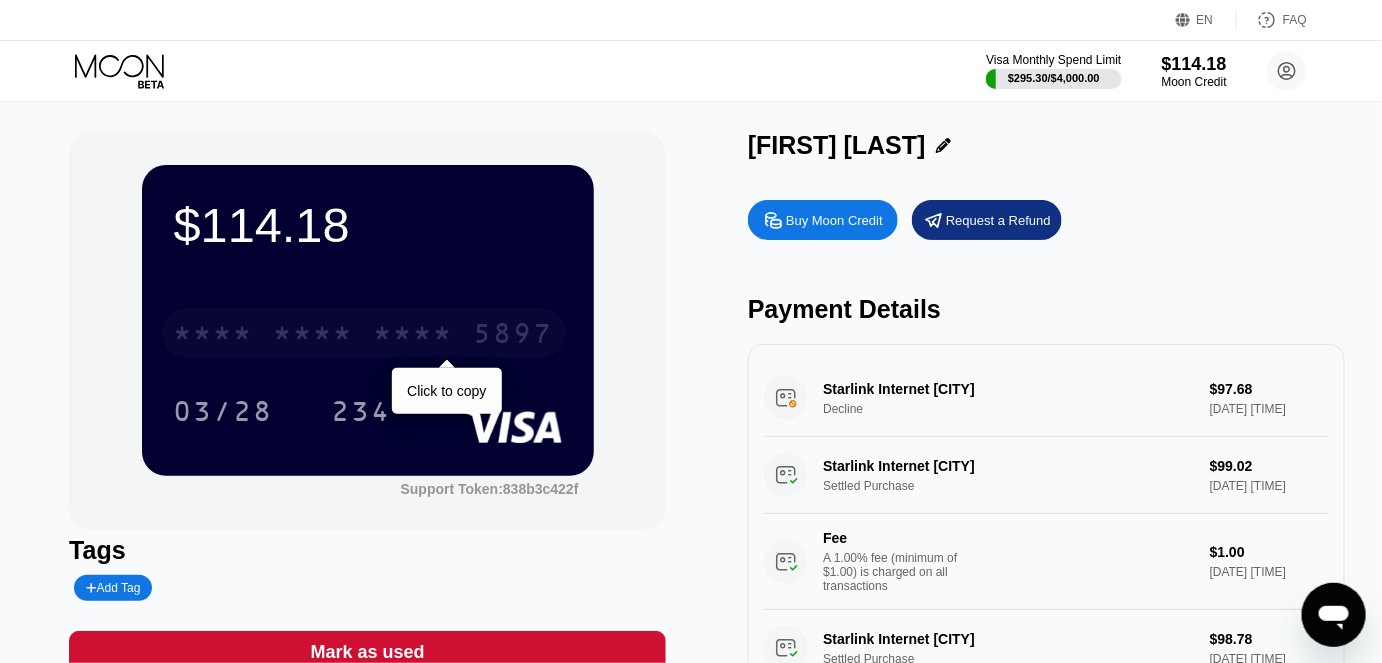 click on "* * * *" at bounding box center [414, 336] 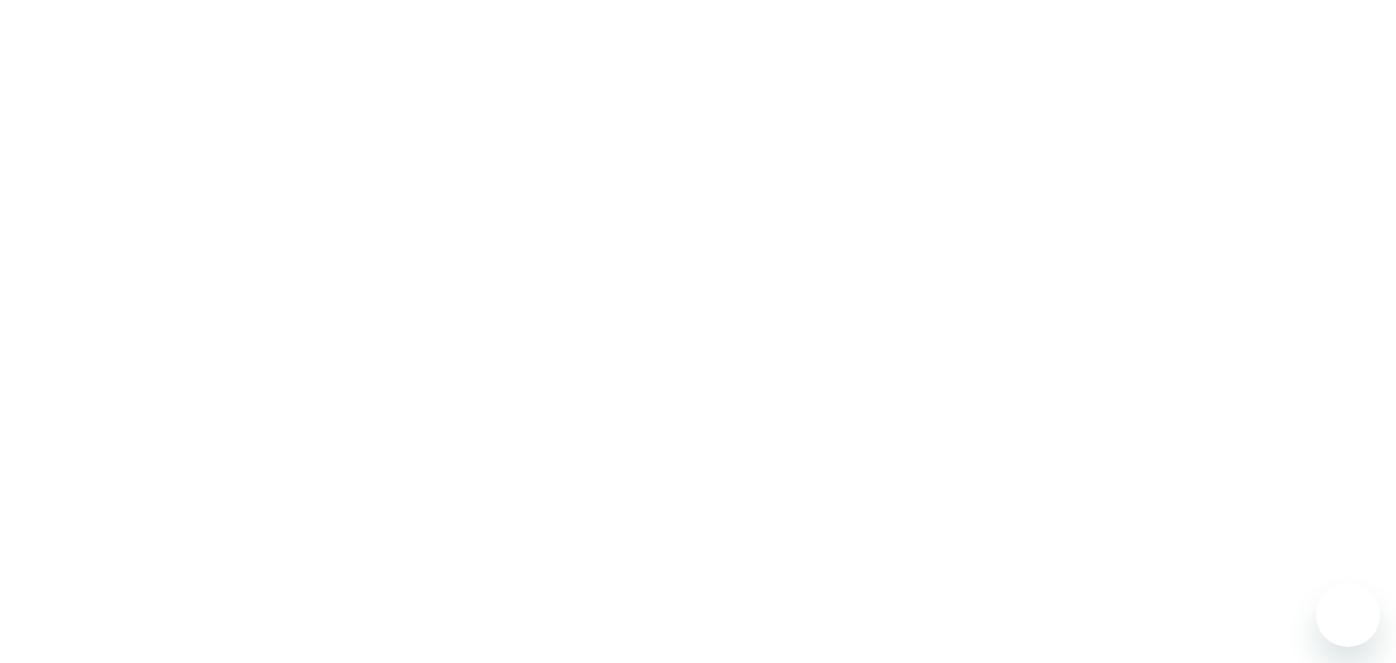 scroll, scrollTop: 0, scrollLeft: 0, axis: both 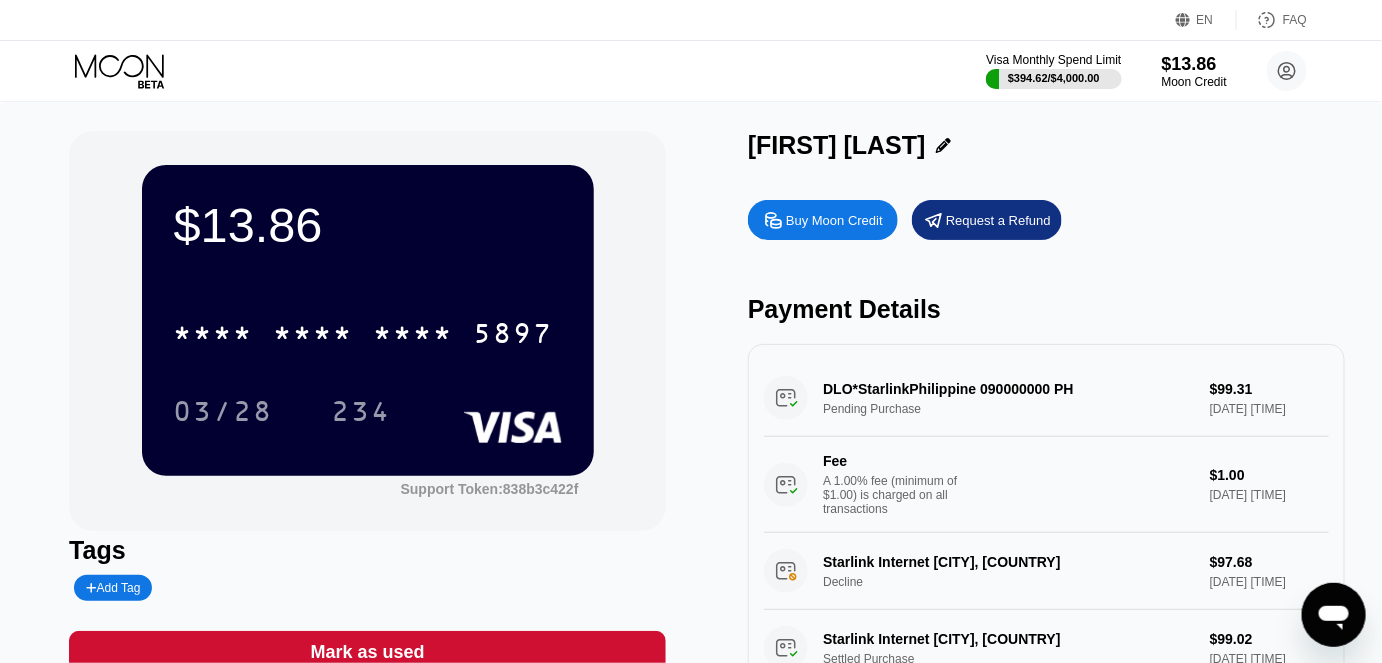 click on "Buy Moon Credit" at bounding box center [834, 220] 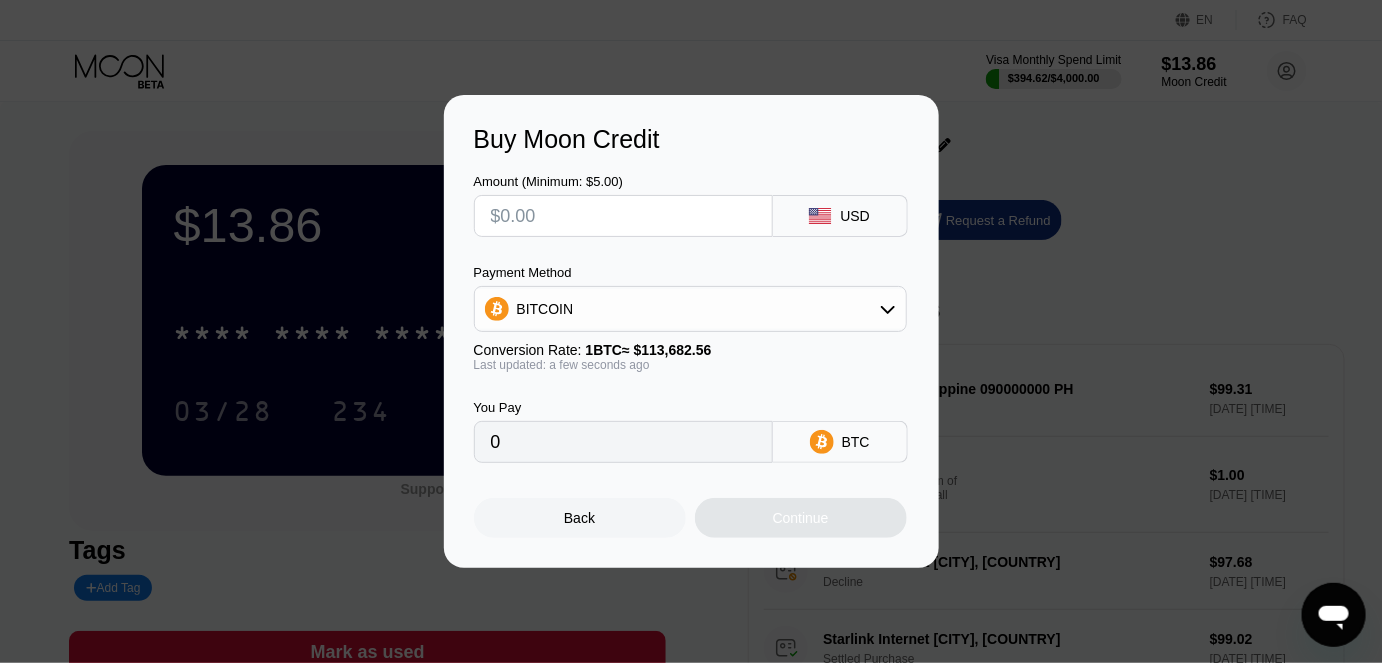 click on "BITCOIN" at bounding box center (690, 309) 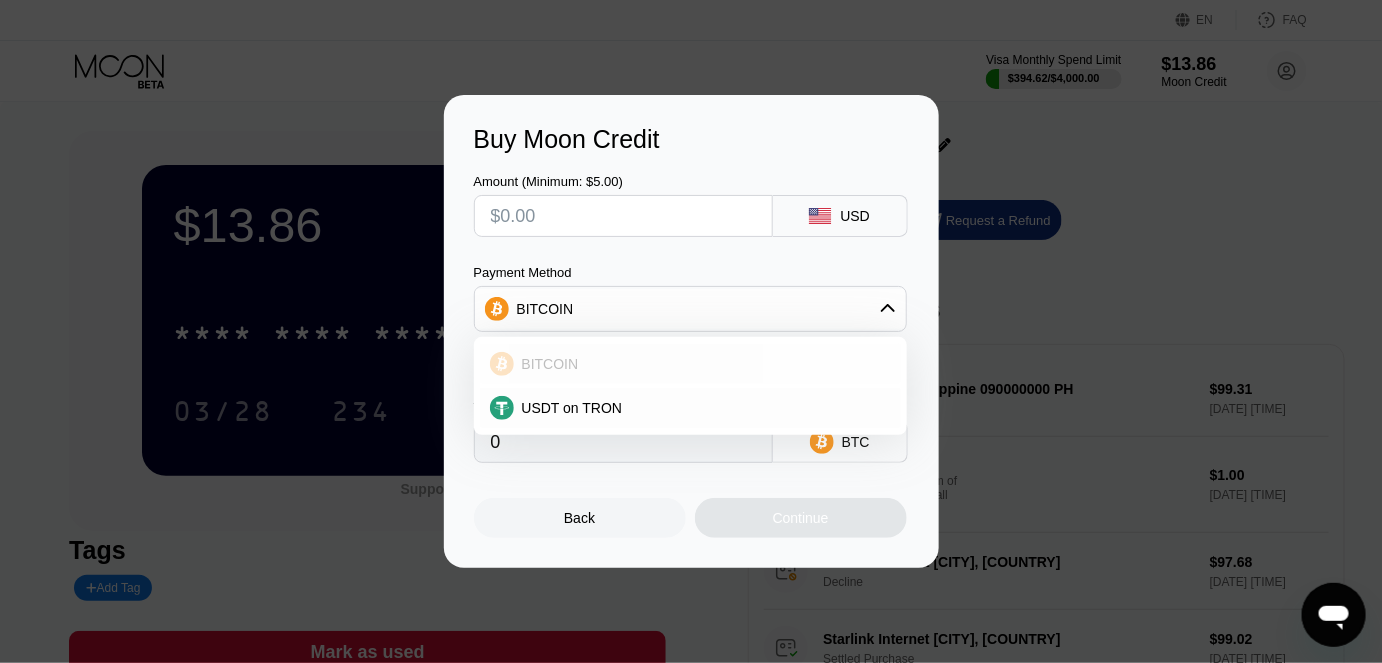 drag, startPoint x: 605, startPoint y: 400, endPoint x: 602, endPoint y: 369, distance: 31.144823 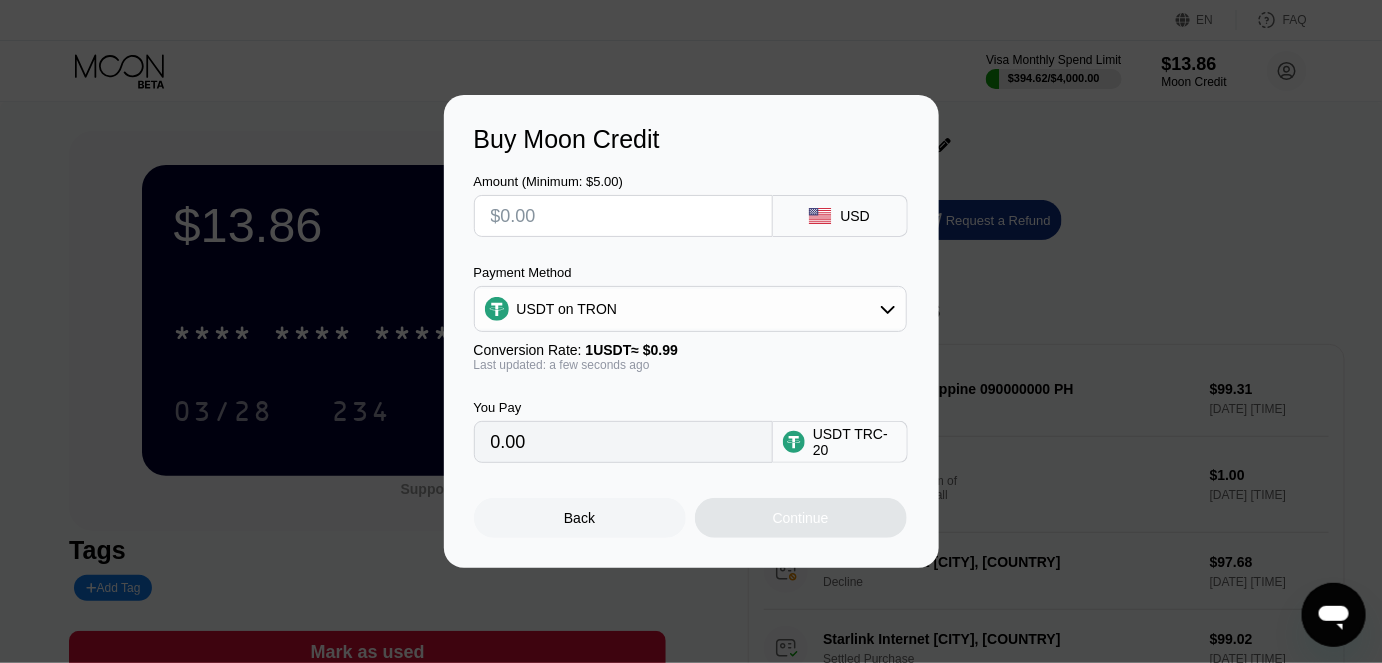 type on "0.00" 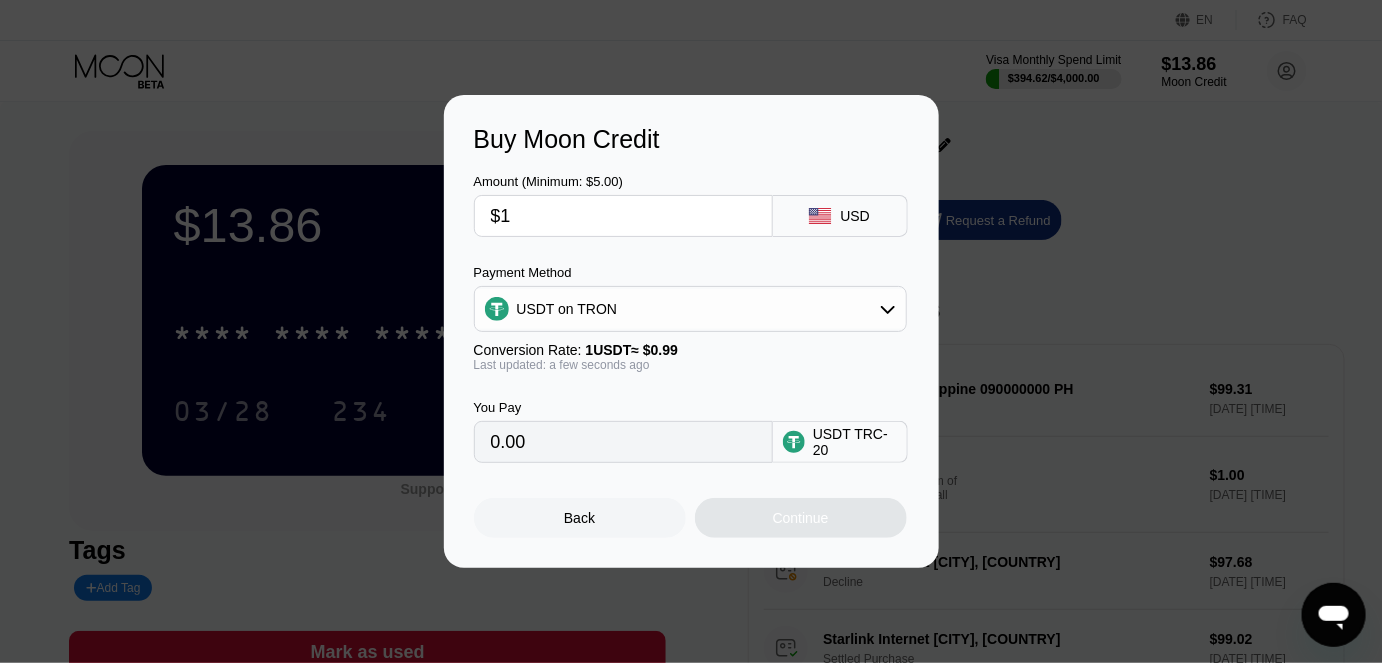 type on "1.01" 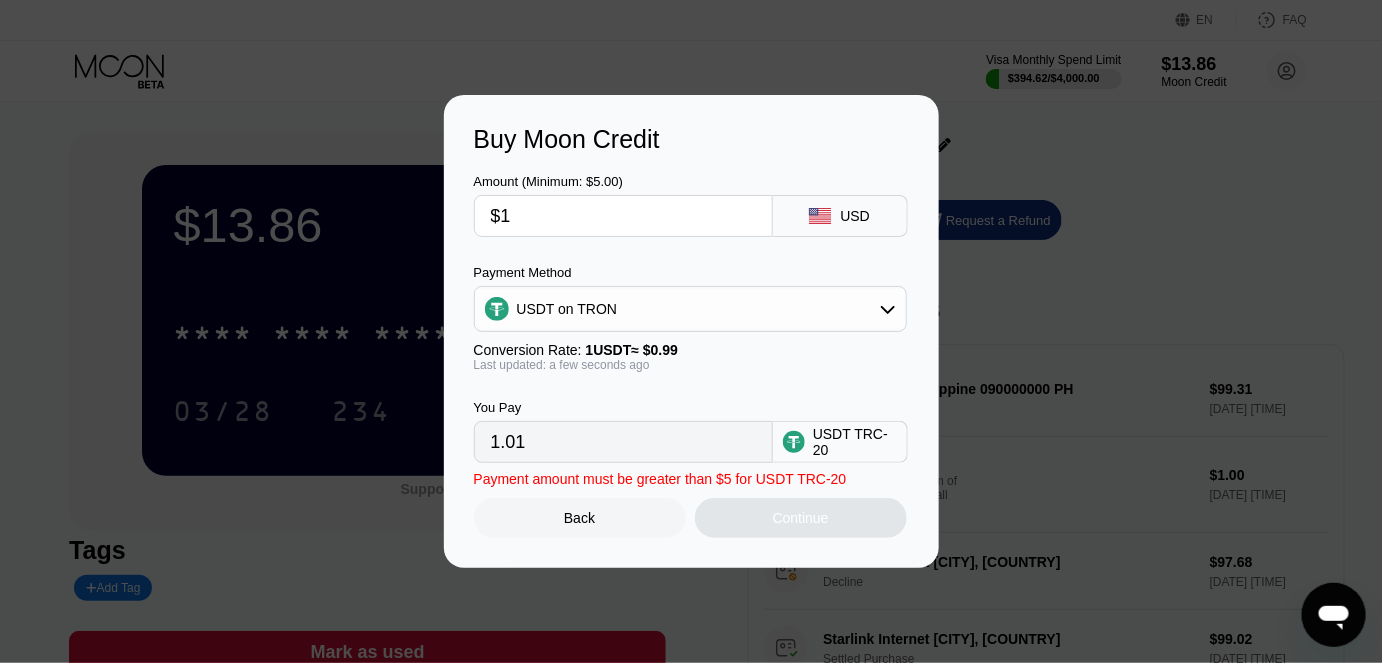 type on "$10" 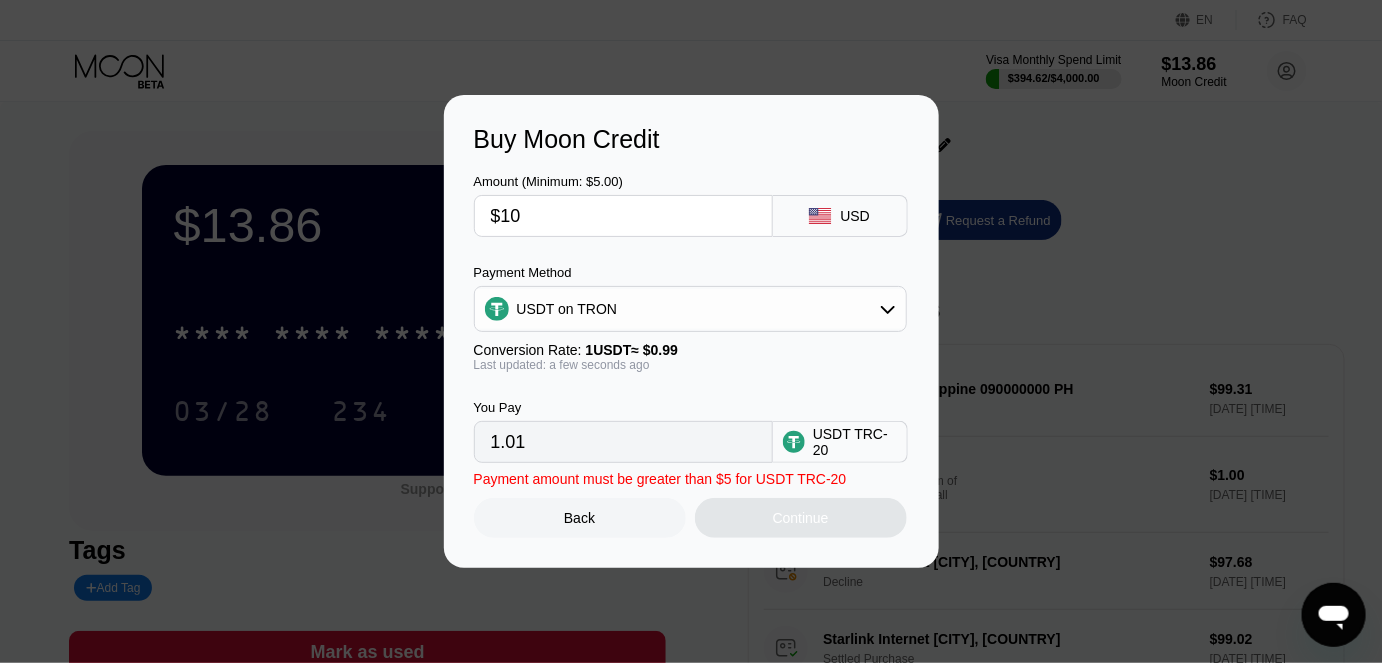 type on "10.10" 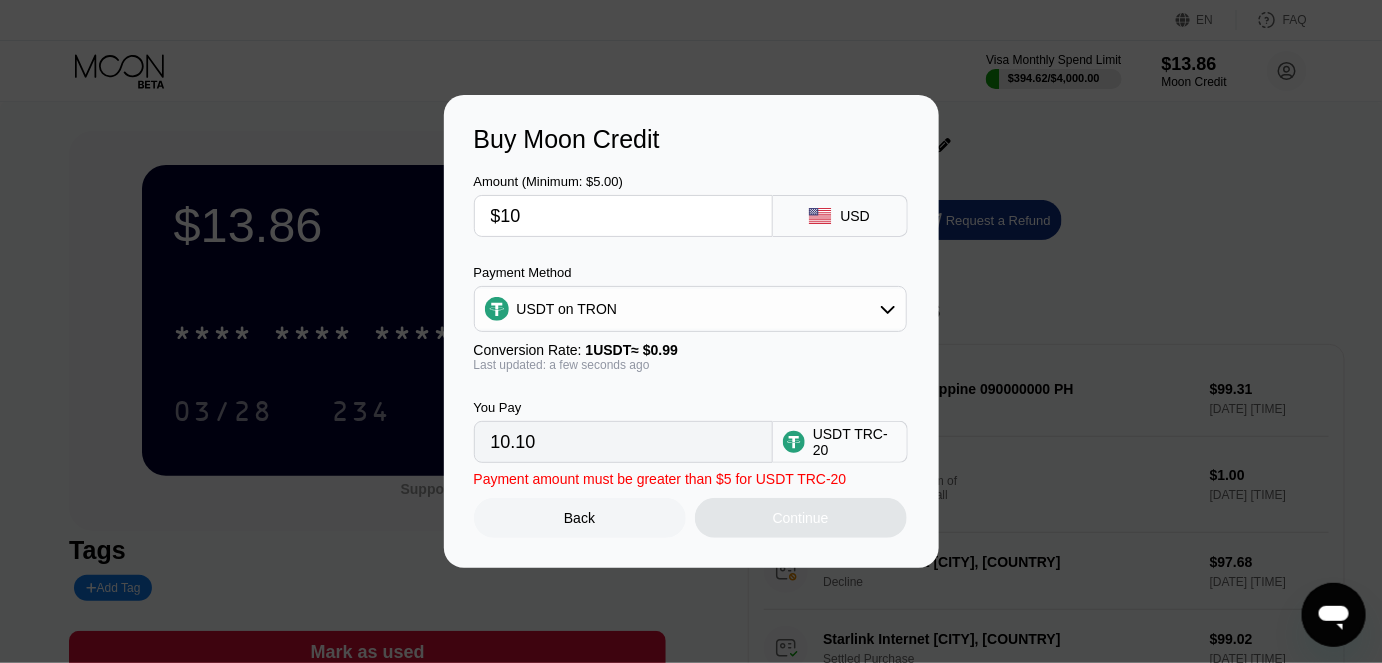 type on "$100" 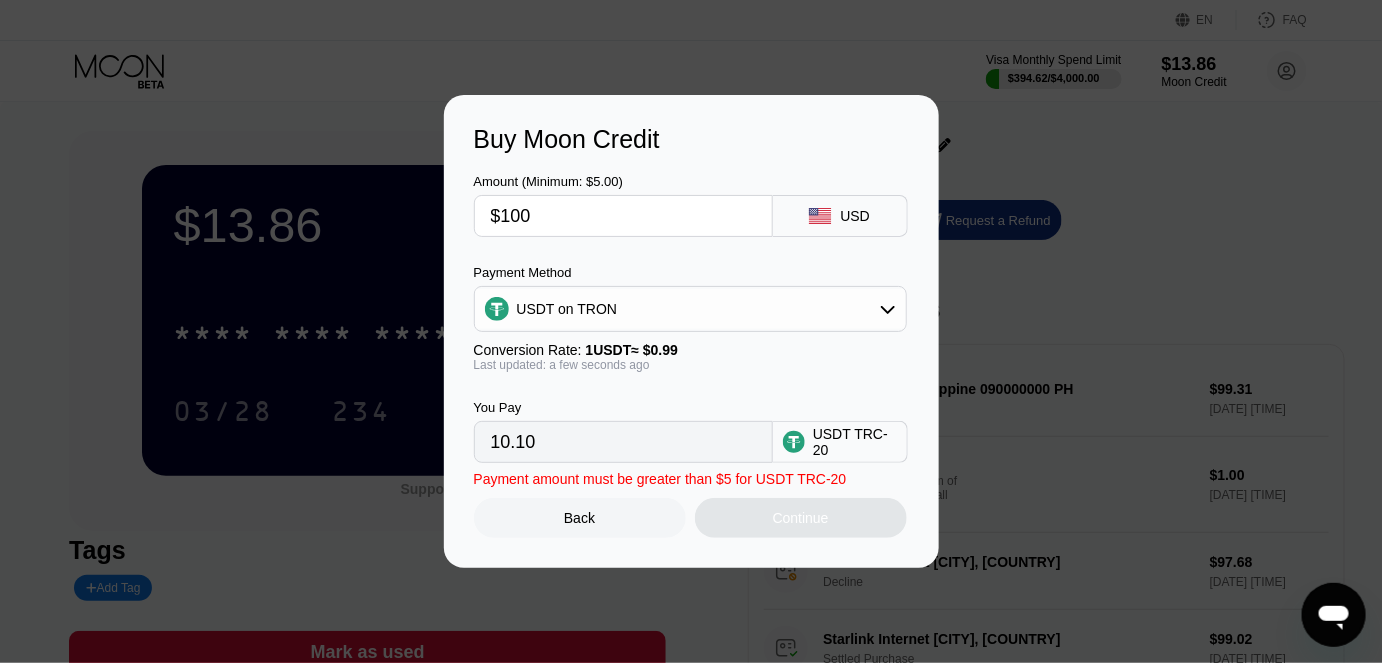 type on "101.01" 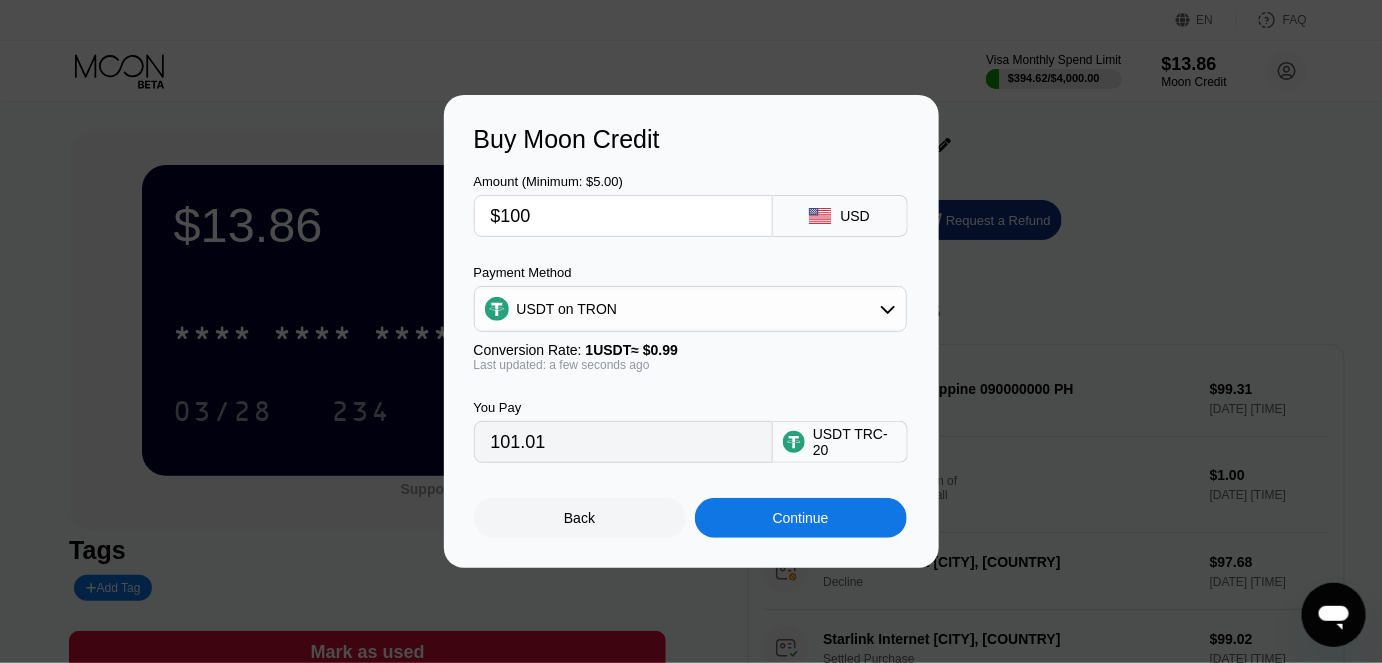 type on "$100" 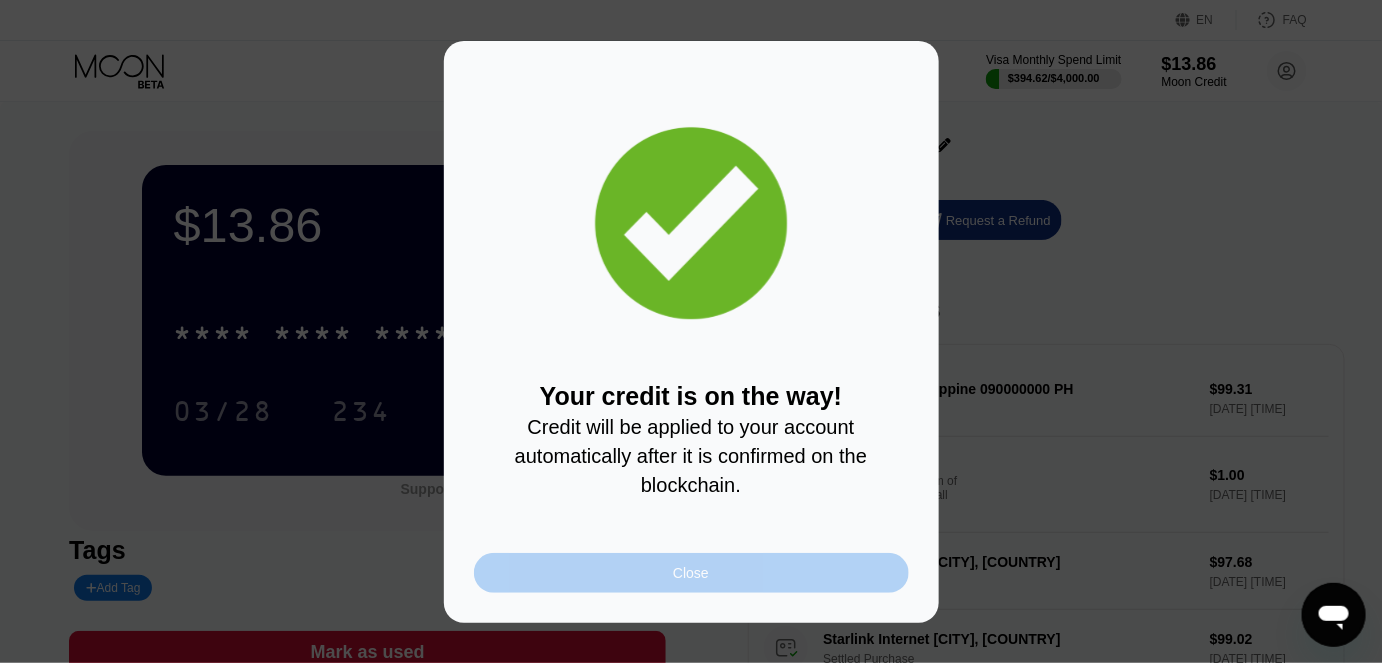 click on "Close" at bounding box center (691, 573) 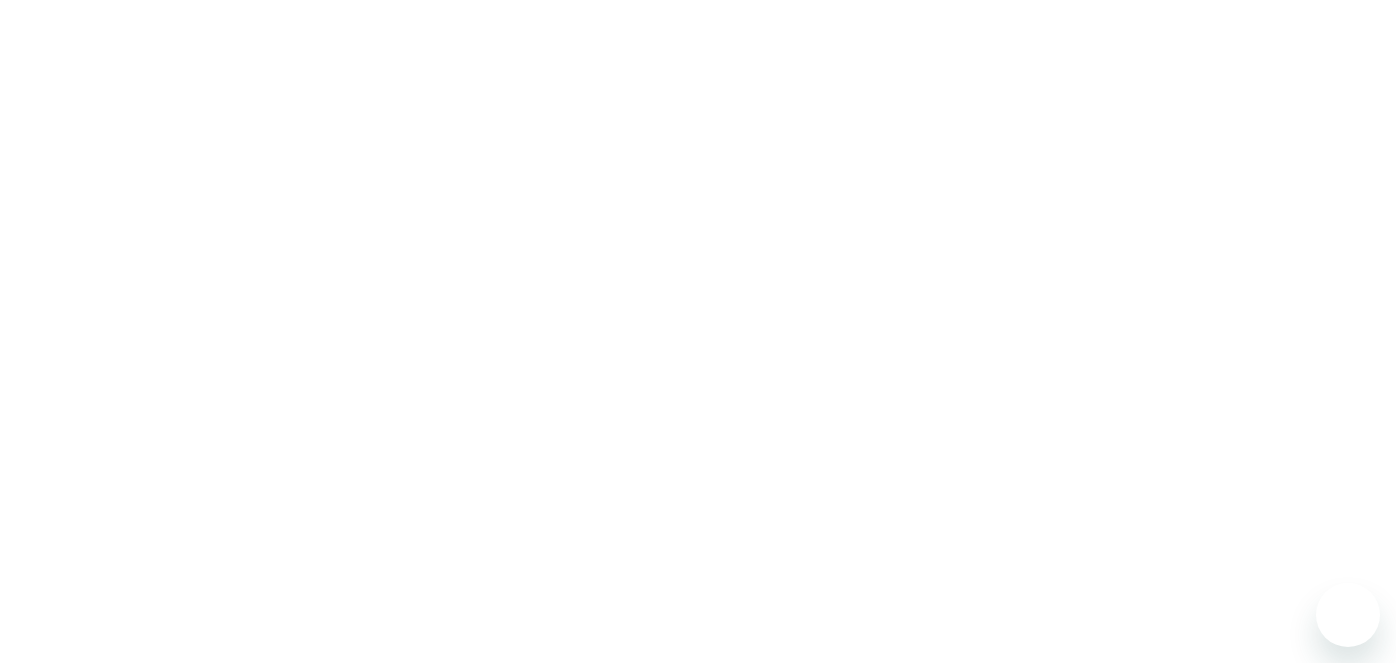 scroll, scrollTop: 0, scrollLeft: 0, axis: both 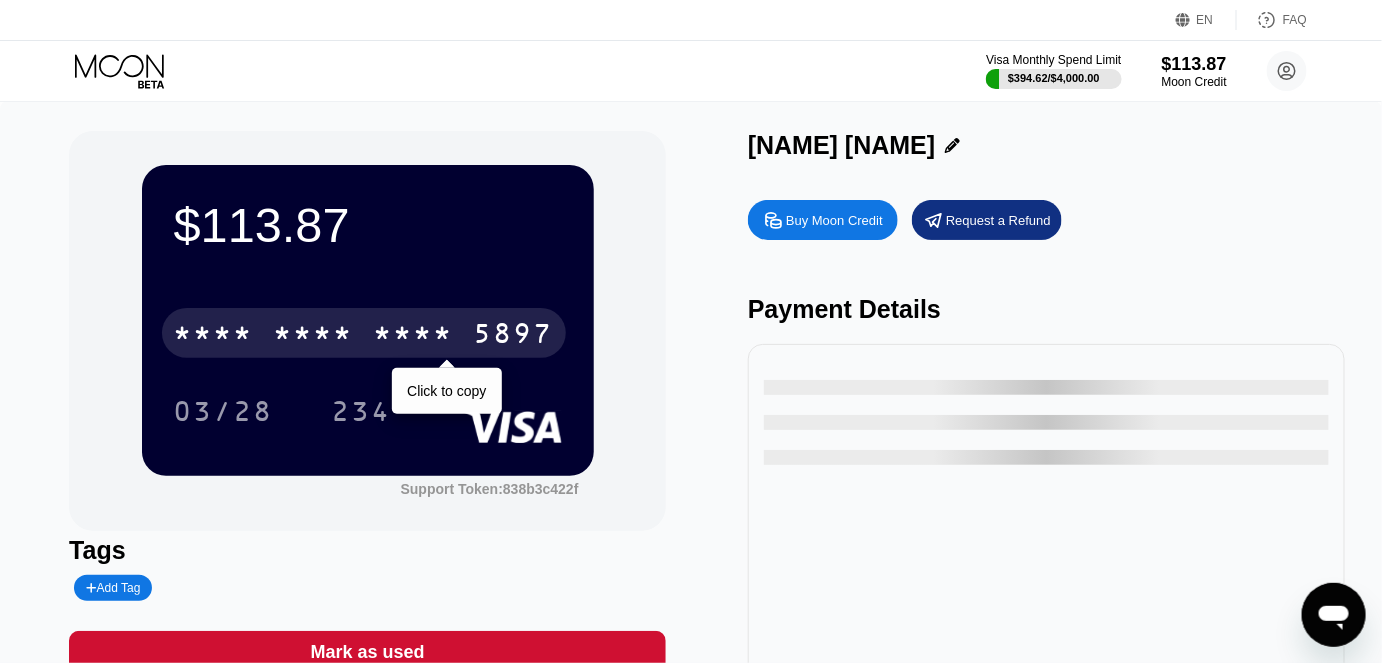 click on "* * * *" at bounding box center [314, 336] 